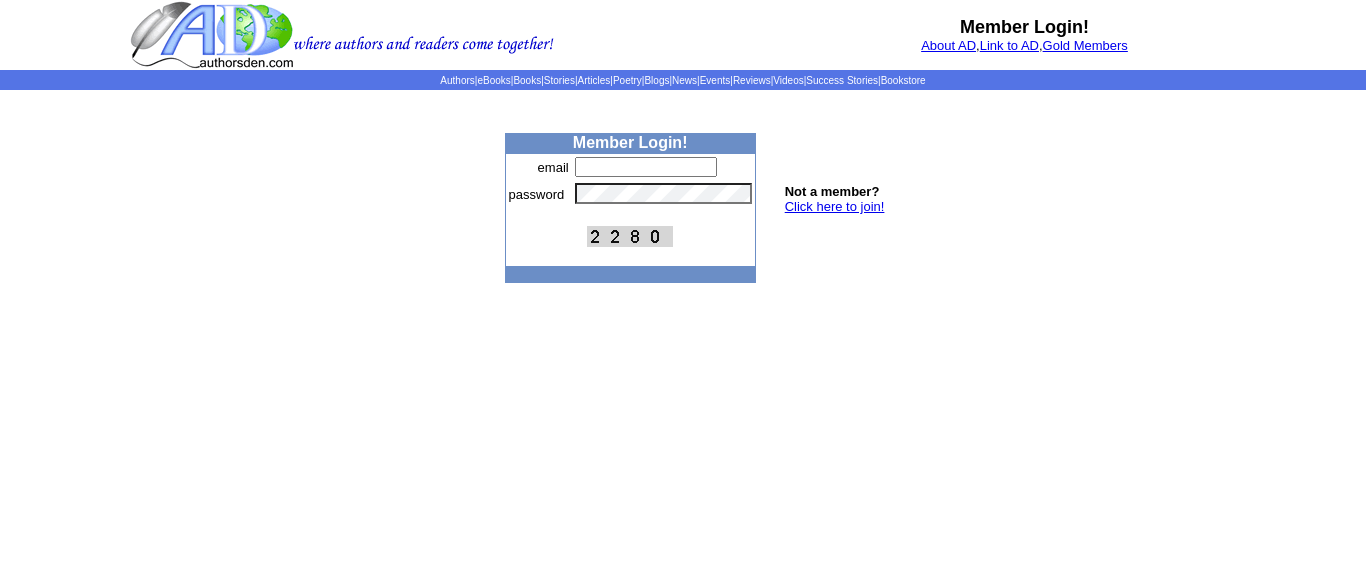 scroll, scrollTop: 0, scrollLeft: 0, axis: both 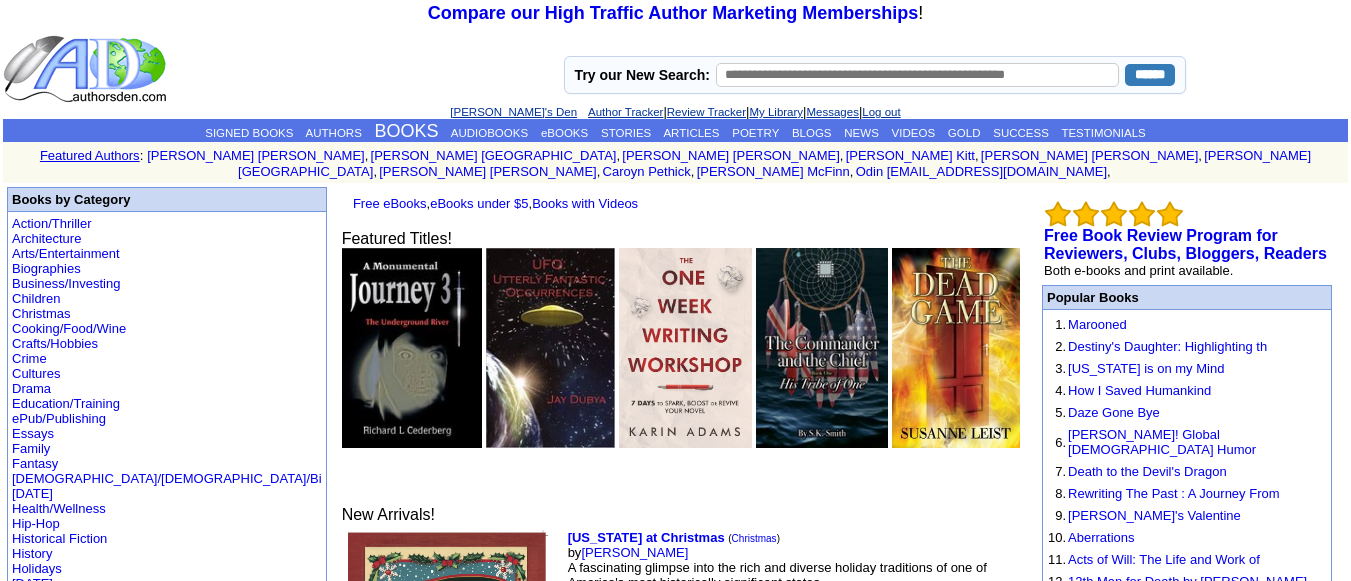 click at bounding box center (412, 348) 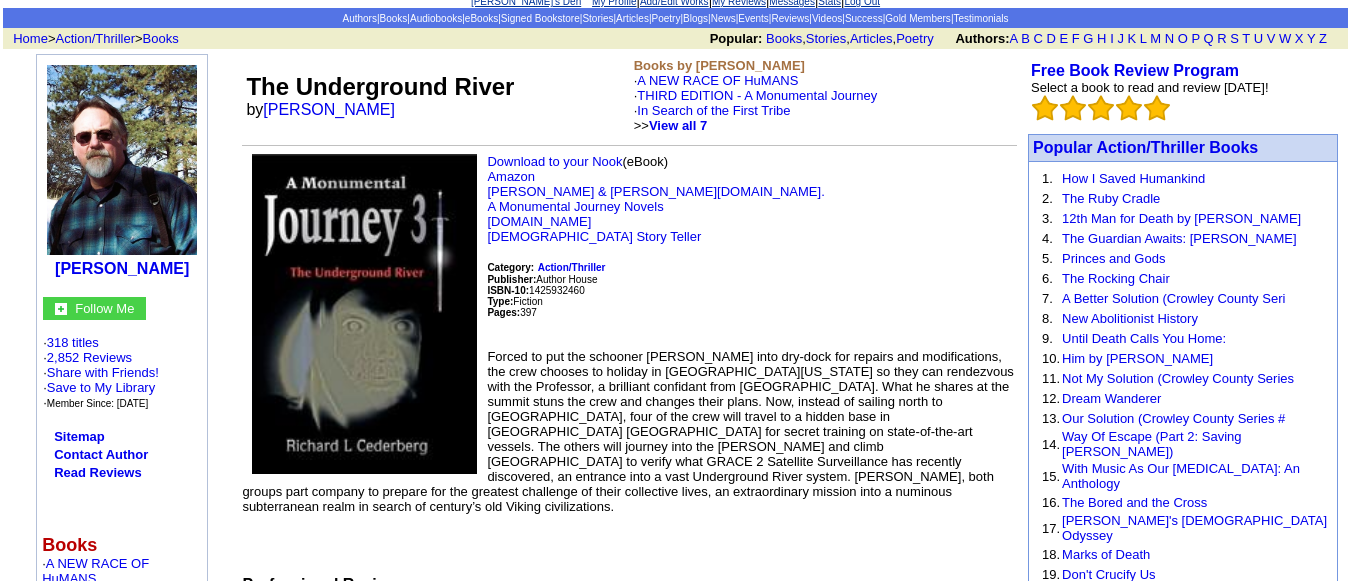 scroll, scrollTop: 0, scrollLeft: 0, axis: both 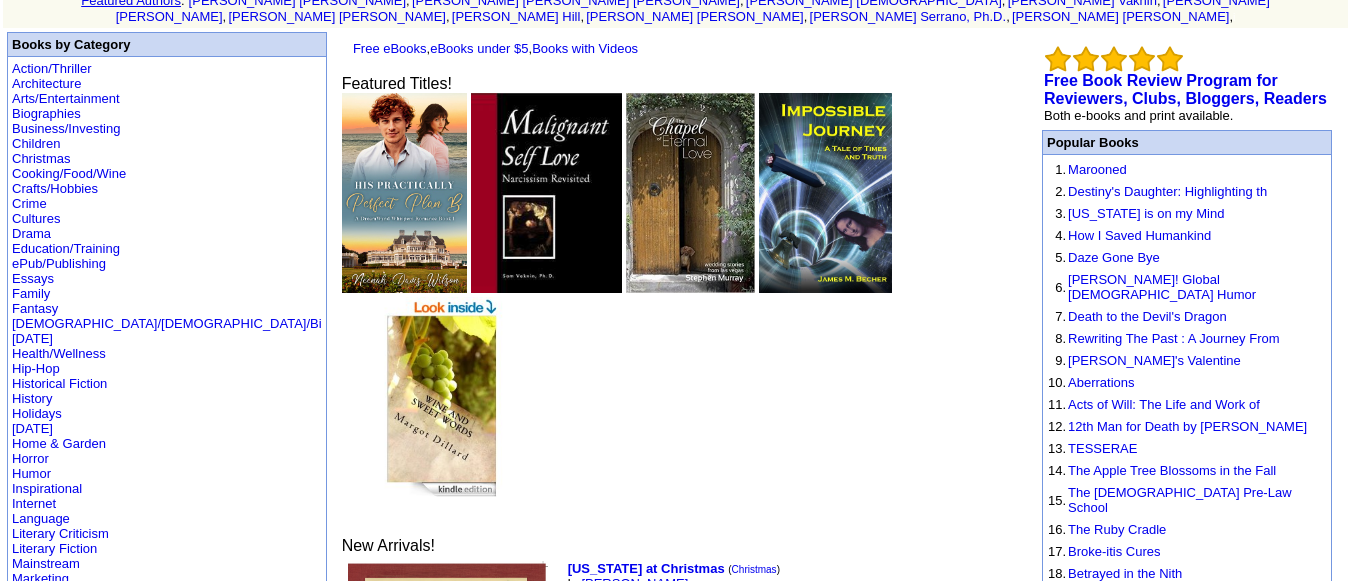 click on "Free eBooks ,   eBooks under $5 ,   Books with Videos
Featured Titles!
New Arrivals!
Delaware at Christmas    ( Christmas ) by  Dave Tabler
A fascinating glimpse into the rich and diverse holiday traditions of one of America's most historically significant states... The Ruby Cradle    ( Action/Thriller ) by  James Hill
Aberash has been driven from the world by the tormenting of the dragons she released and now they threaten the balance of power. The Crimean War has broken out. Zabella is sent to Rehema, the exiled queen, to learn the secrets of the dragons. But can she trust the evil-hearted Rehema? Or is all hope already lost?.. Thunder & Lightning - Book 2 Age Of Storms And Rainbows    ( Young Adult/Teen ) by  John Stipa
Teen girls band together to survive their high school years... The Adventures of Patee and Maree in Journey Back Home to Balee    ( Children ) by  Valerie Boggess Surviving Adultery    ( Relationships ) by  Daze Gone Bye" at bounding box center [682, 4989] 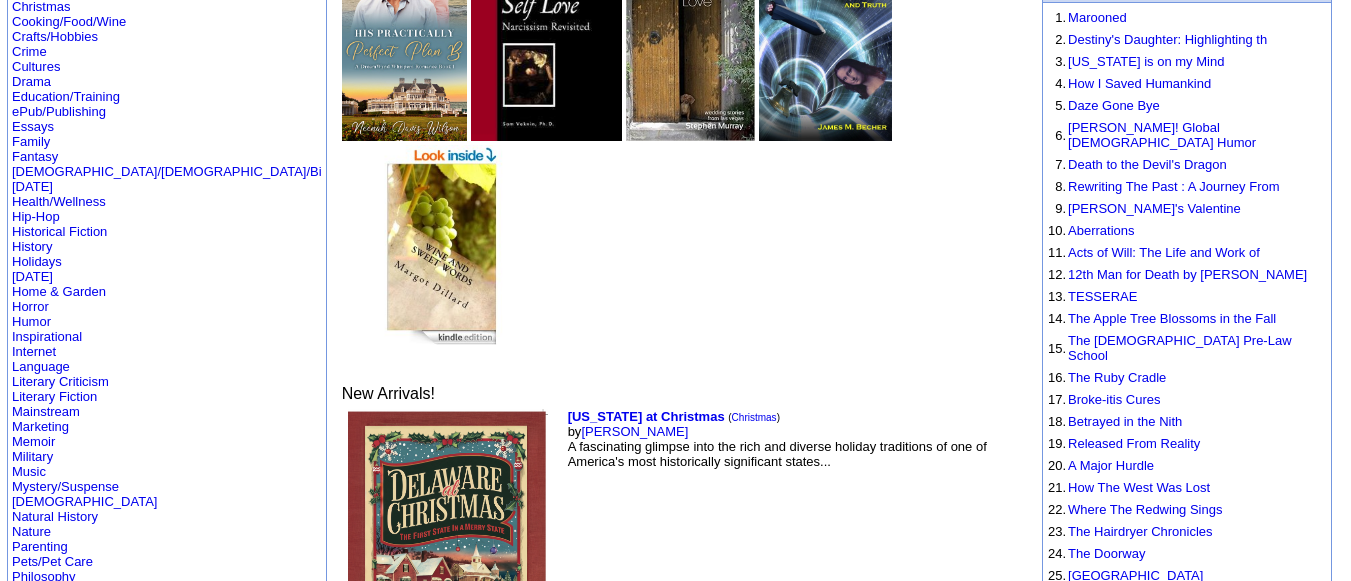 scroll, scrollTop: 379, scrollLeft: 0, axis: vertical 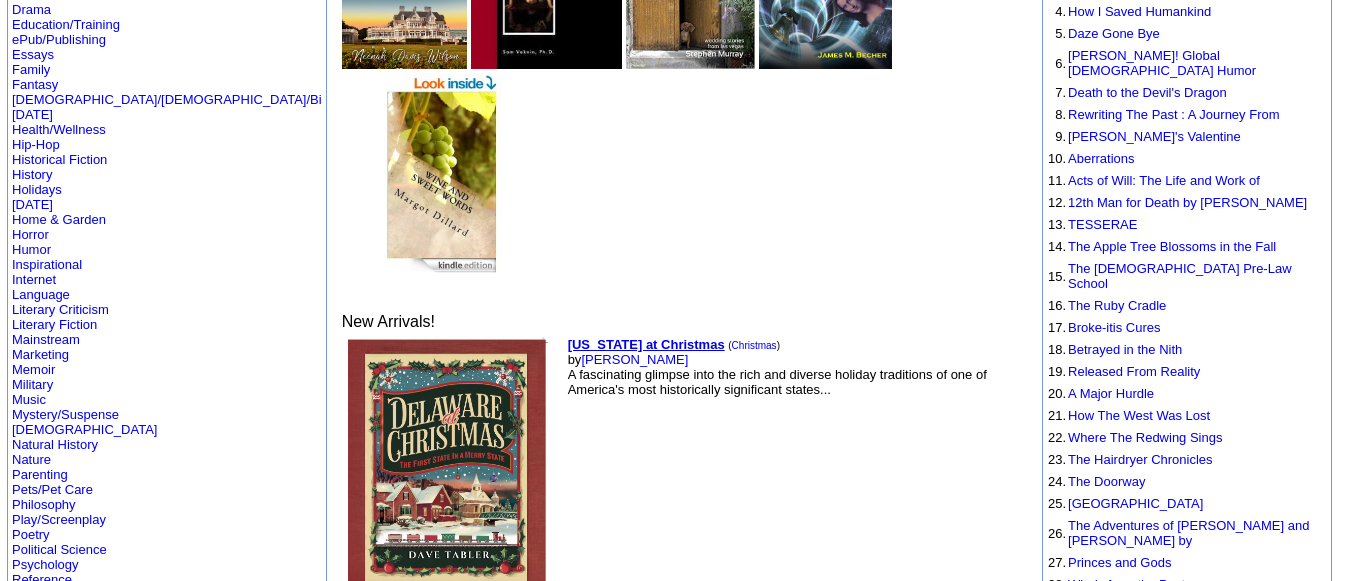 click on "[US_STATE] at Christmas" at bounding box center [646, 344] 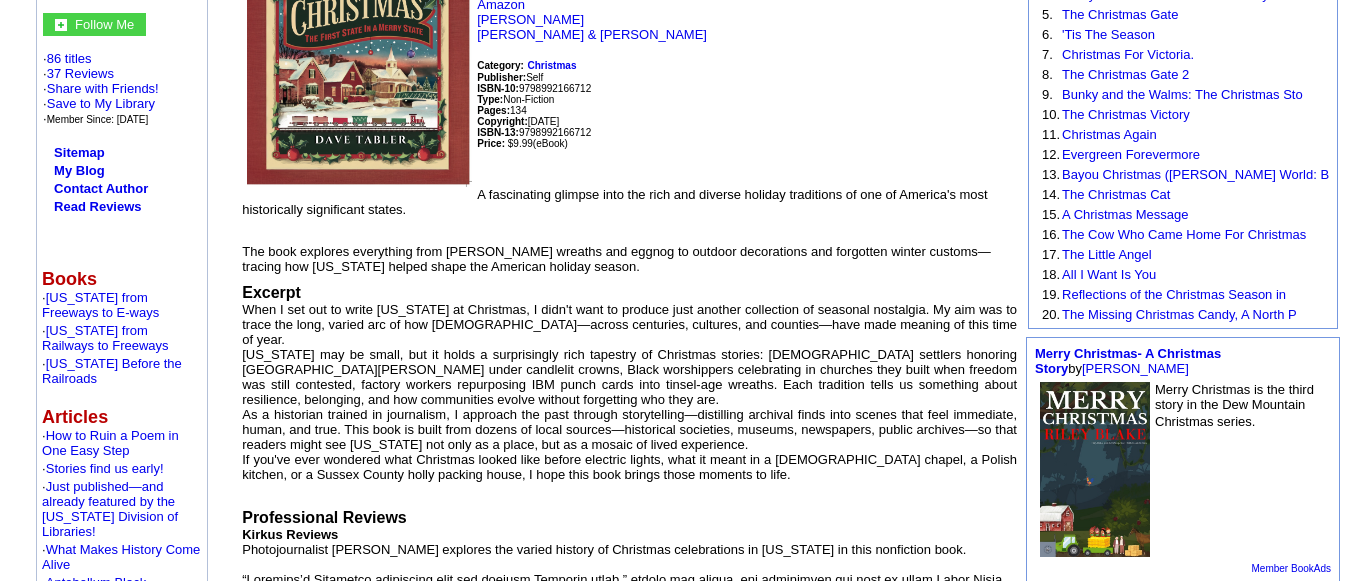 scroll, scrollTop: 358, scrollLeft: 0, axis: vertical 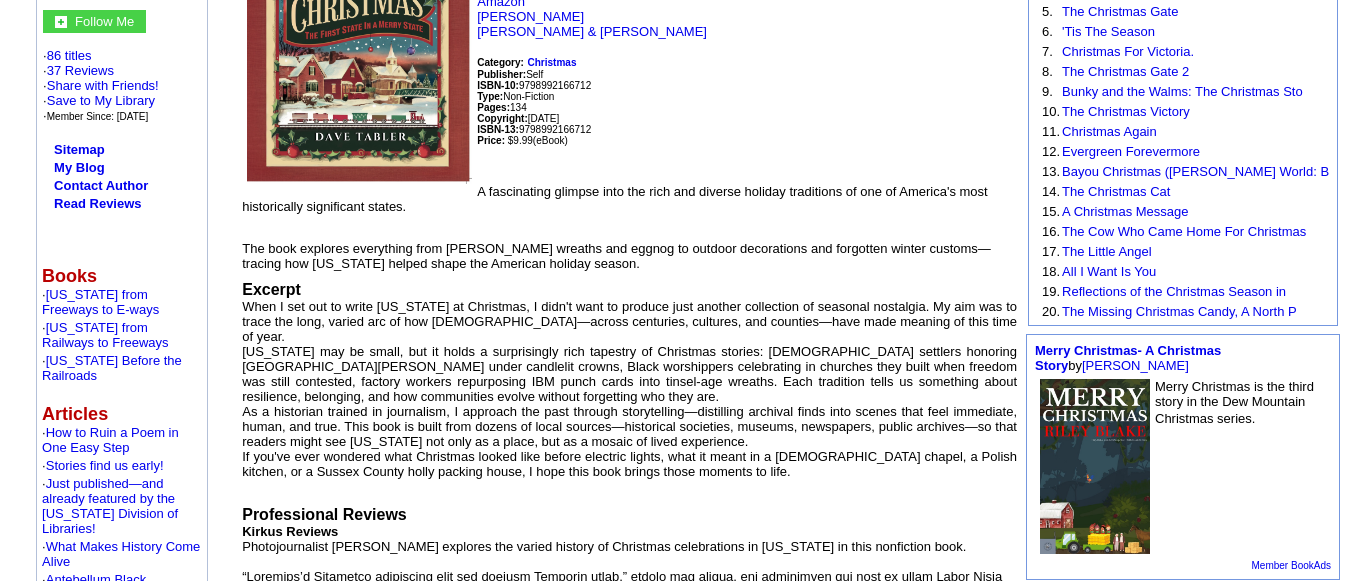click on "(eBook)" at bounding box center [550, 140] 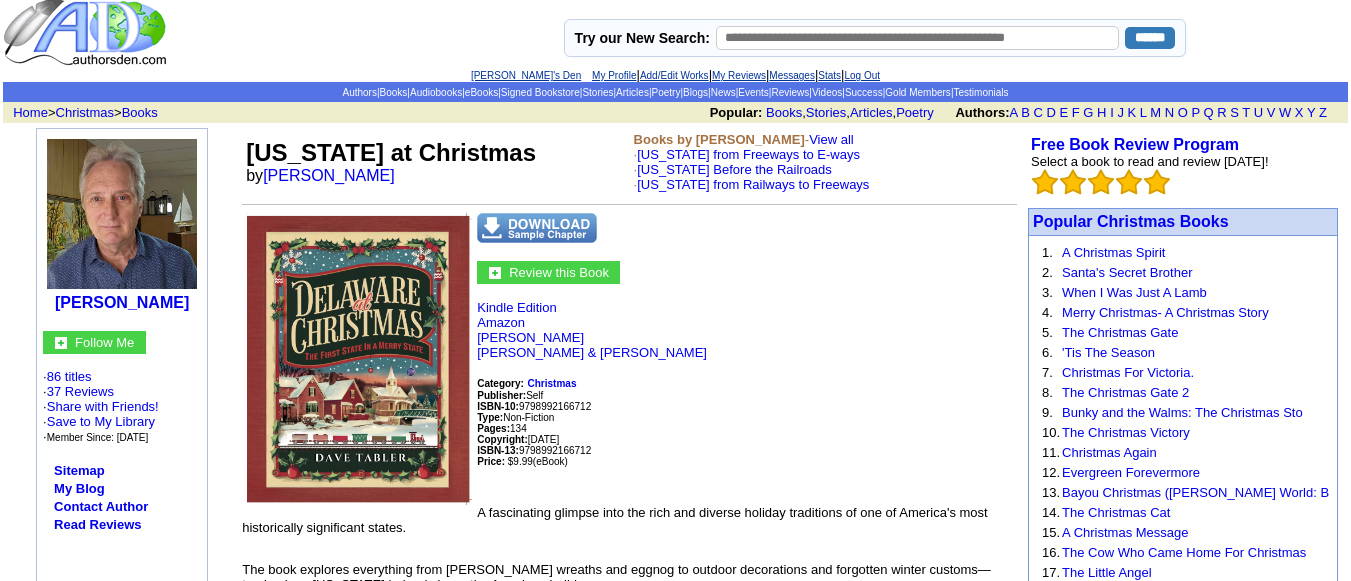 scroll, scrollTop: 0, scrollLeft: 0, axis: both 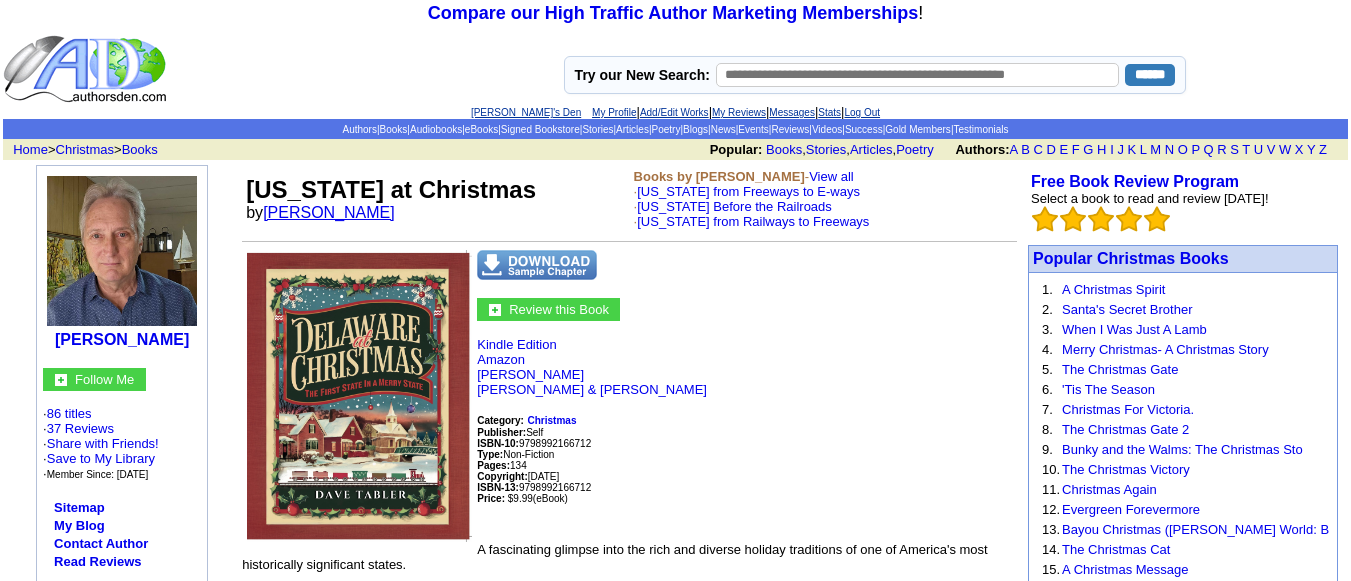 click on "[PERSON_NAME]" at bounding box center (329, 212) 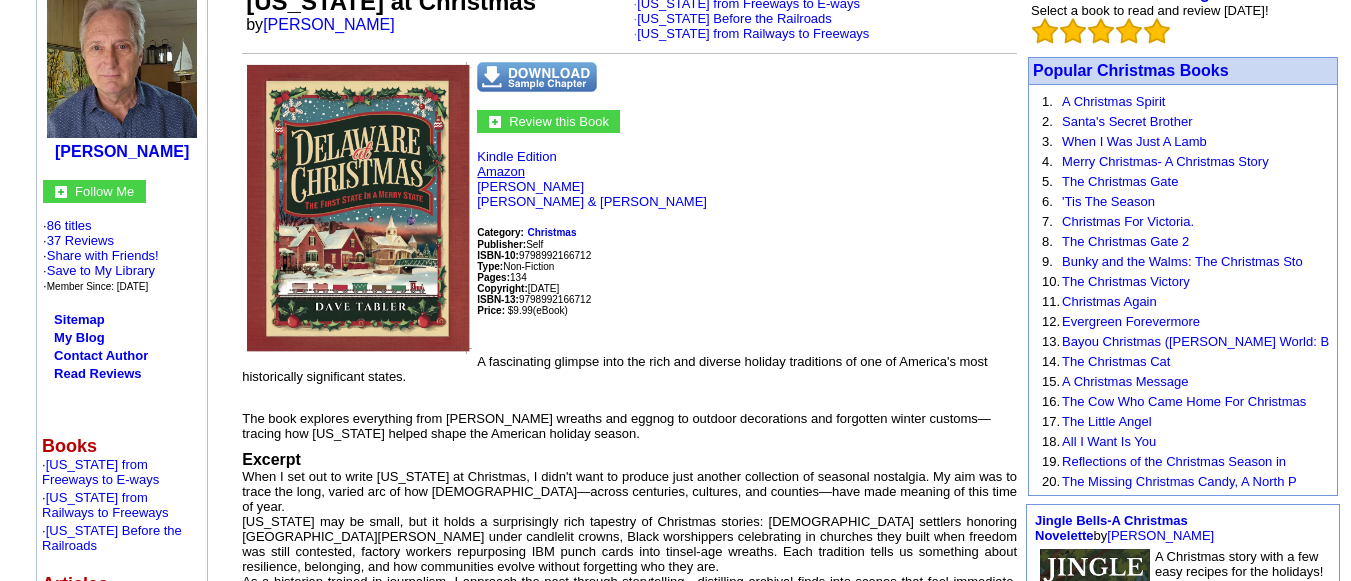 scroll, scrollTop: 189, scrollLeft: 0, axis: vertical 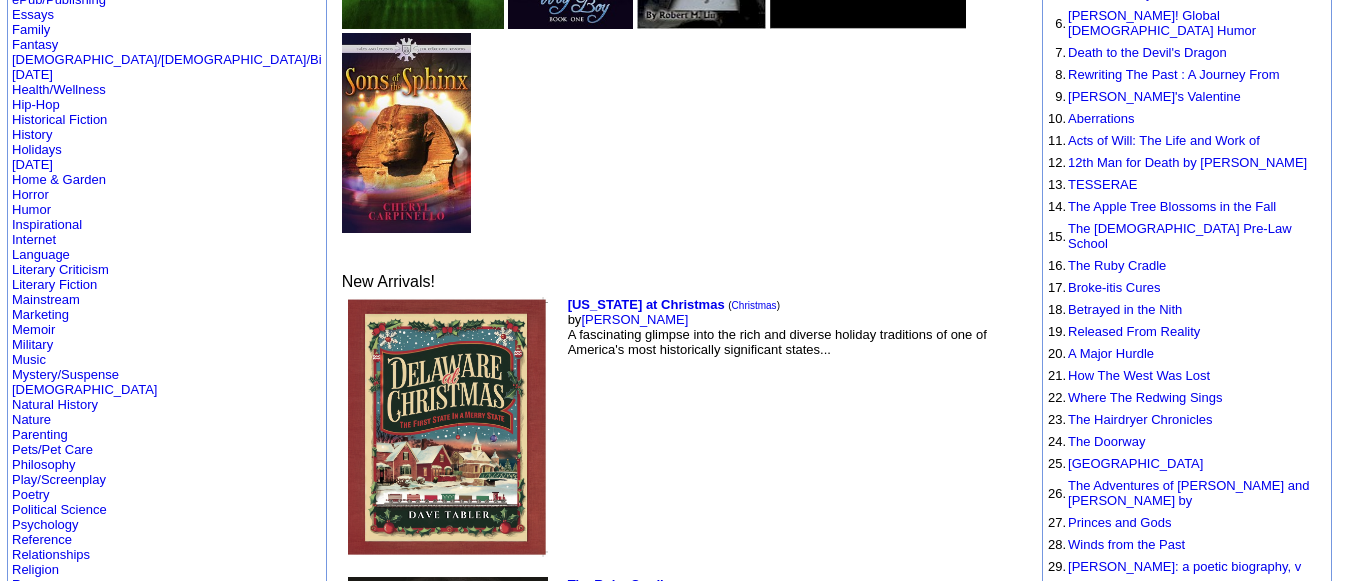 click at bounding box center (448, 427) 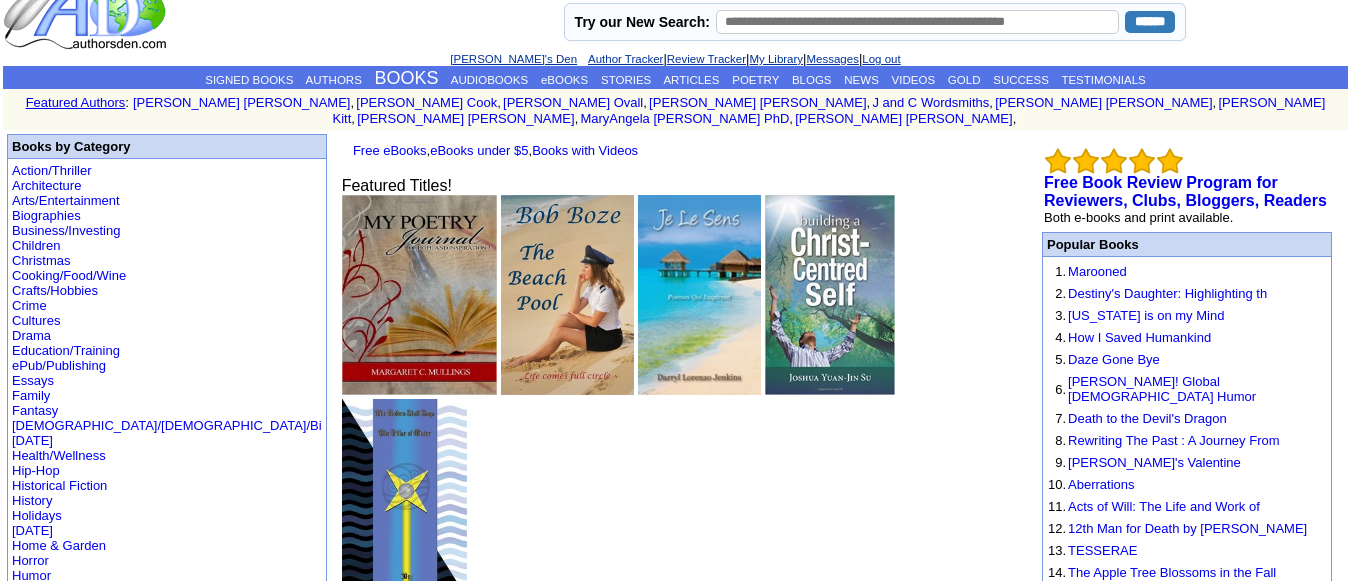scroll, scrollTop: 0, scrollLeft: 0, axis: both 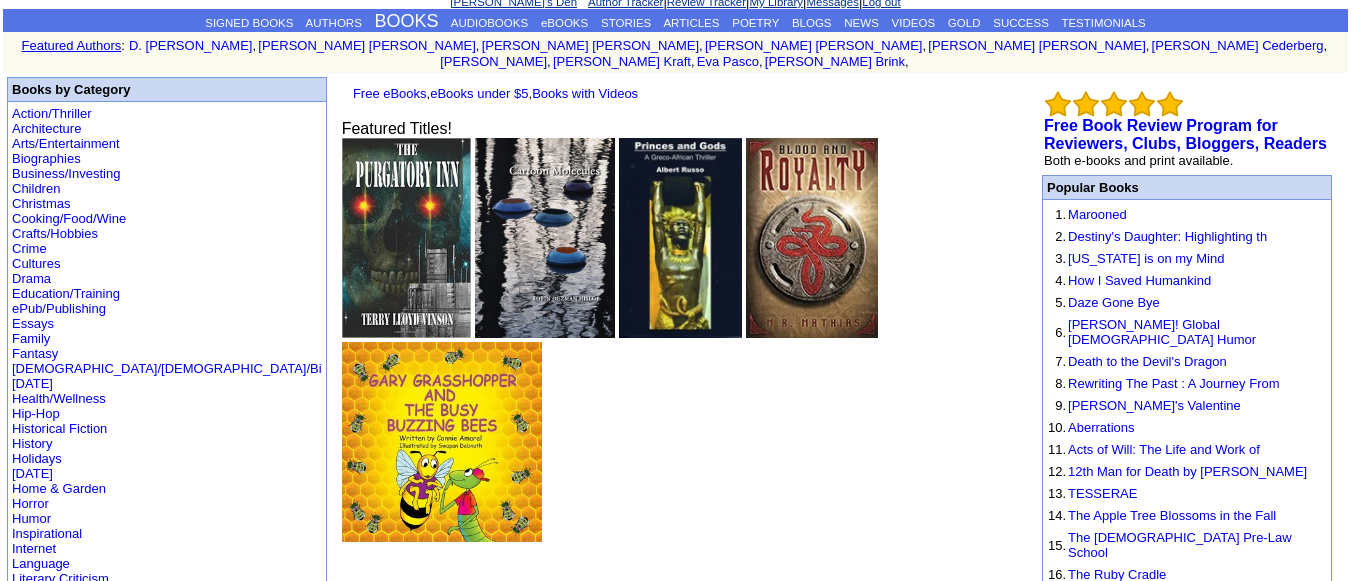 click on "[US_STATE] at Christmas" at bounding box center (646, 613) 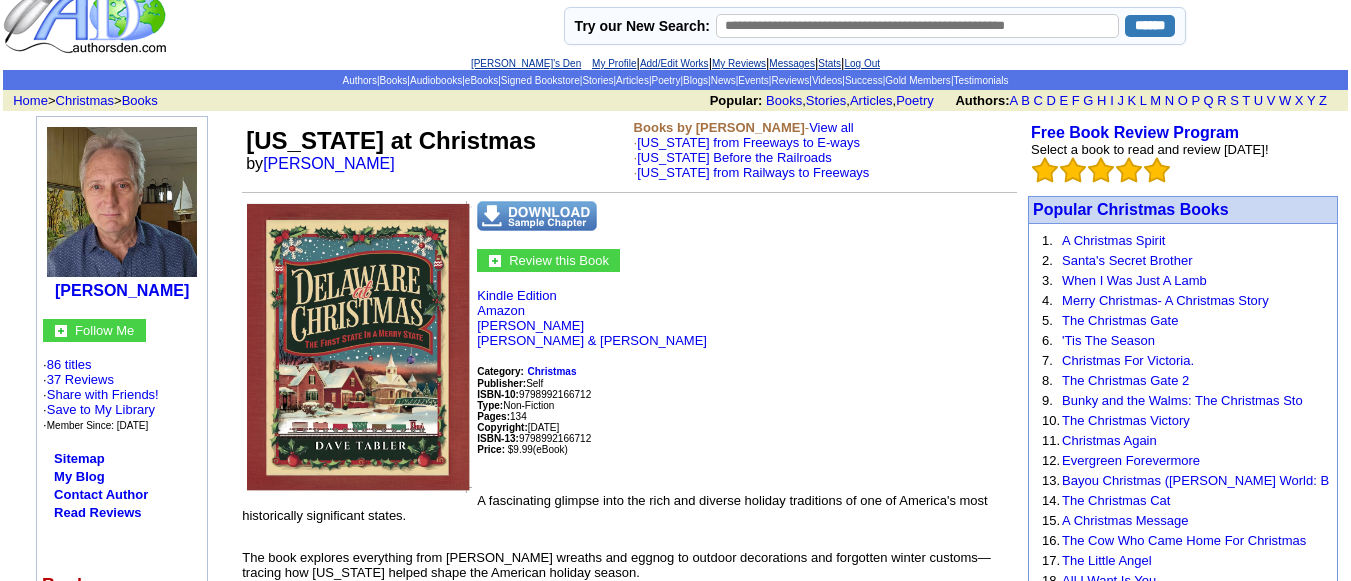 scroll, scrollTop: 0, scrollLeft: 0, axis: both 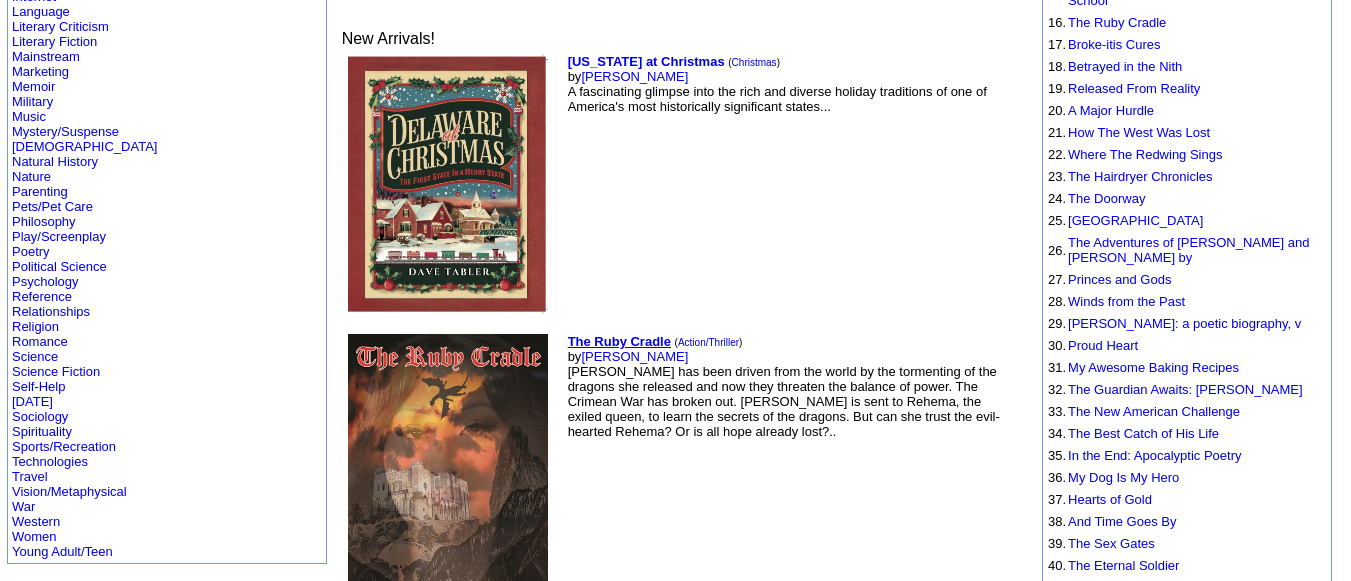 click on "The Ruby Cradle" at bounding box center (619, 341) 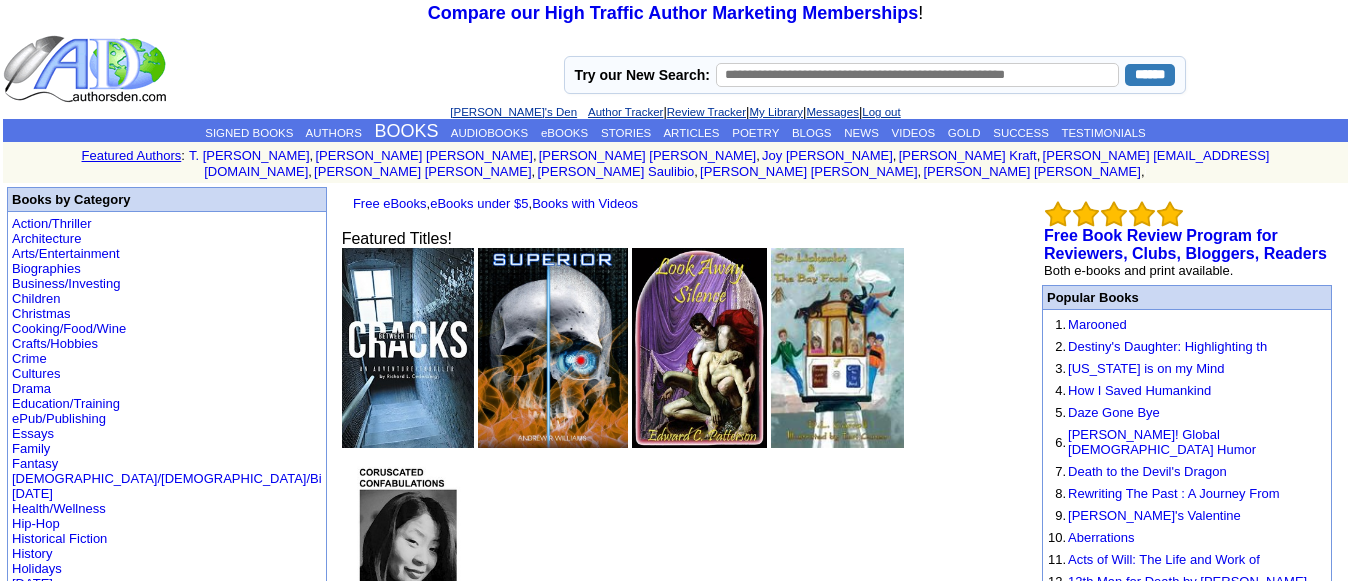 scroll, scrollTop: 662, scrollLeft: 0, axis: vertical 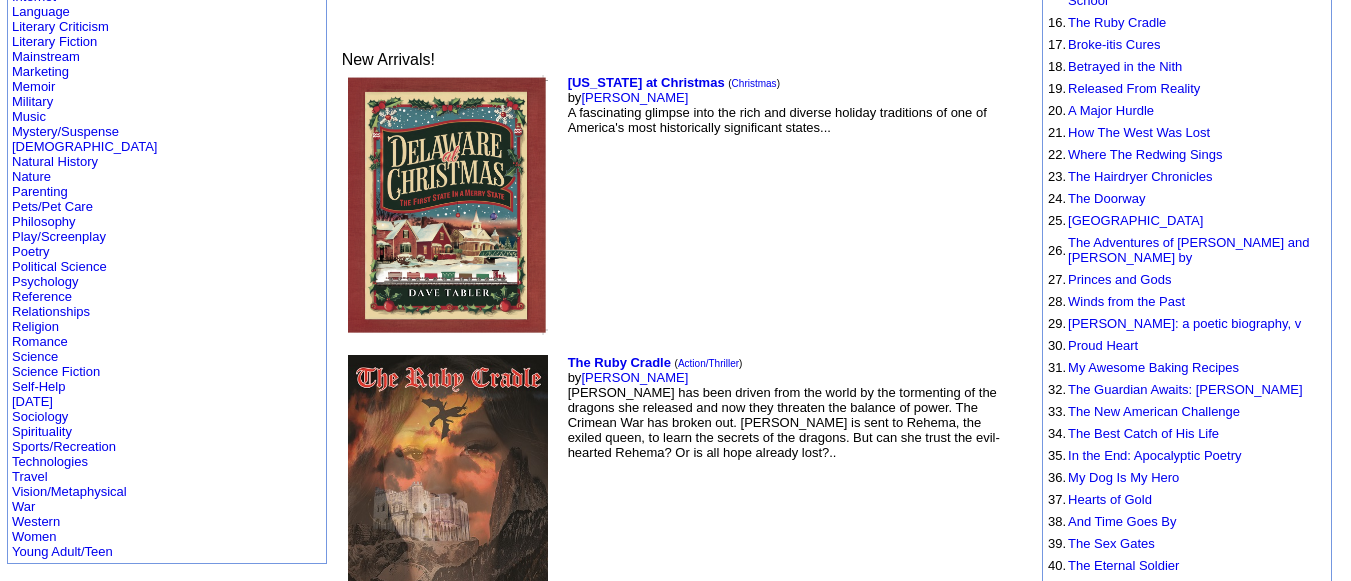 click on "The Ruby Cradle    ( Action/Thriller ) by  James Hill
Aberash has been driven from the world by the tormenting of the dragons she released and now they threaten the balance of power. The Crimean War has broken out. Zabella is sent to Rehema, the exiled queen, to learn the secrets of the dragons. But can she trust the evil-hearted Rehema? Or is all hope already lost?.." at bounding box center (792, 509) 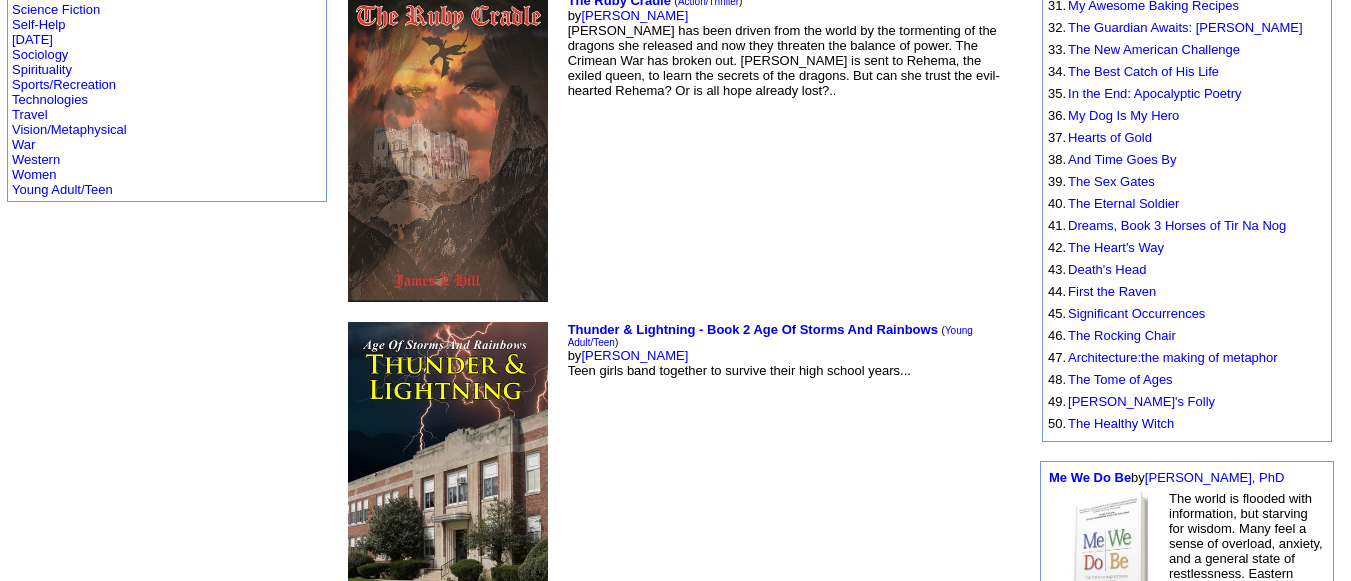 scroll, scrollTop: 1025, scrollLeft: 0, axis: vertical 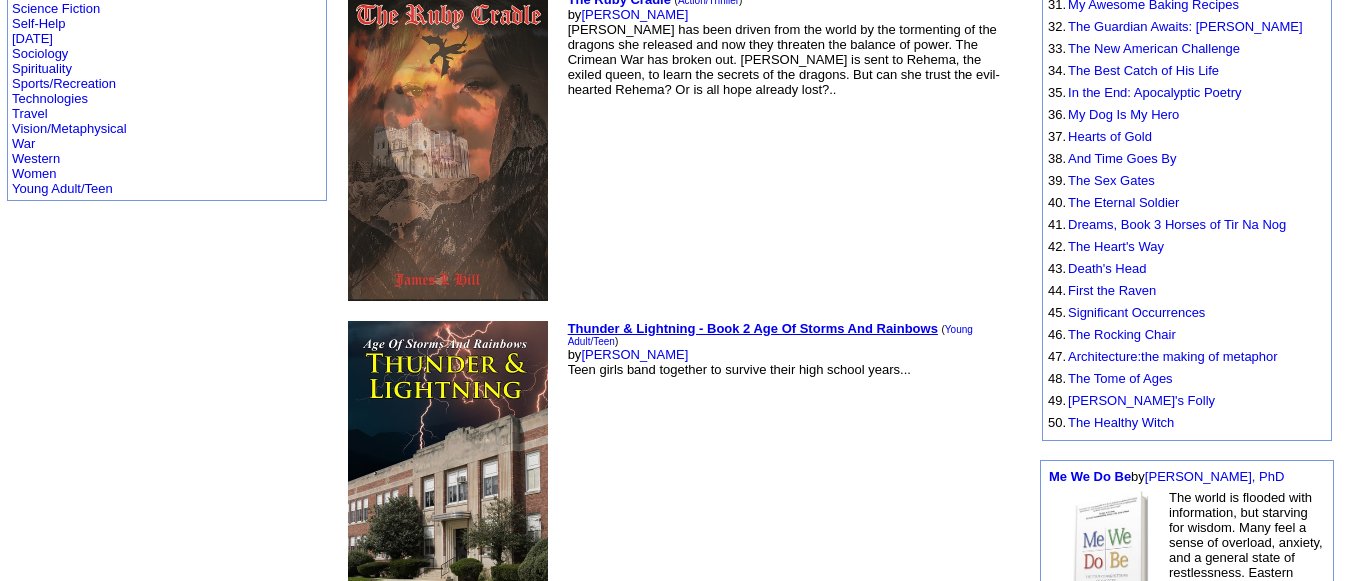 click on "Thunder & Lightning - Book 2 Age Of Storms And Rainbows" at bounding box center (753, 328) 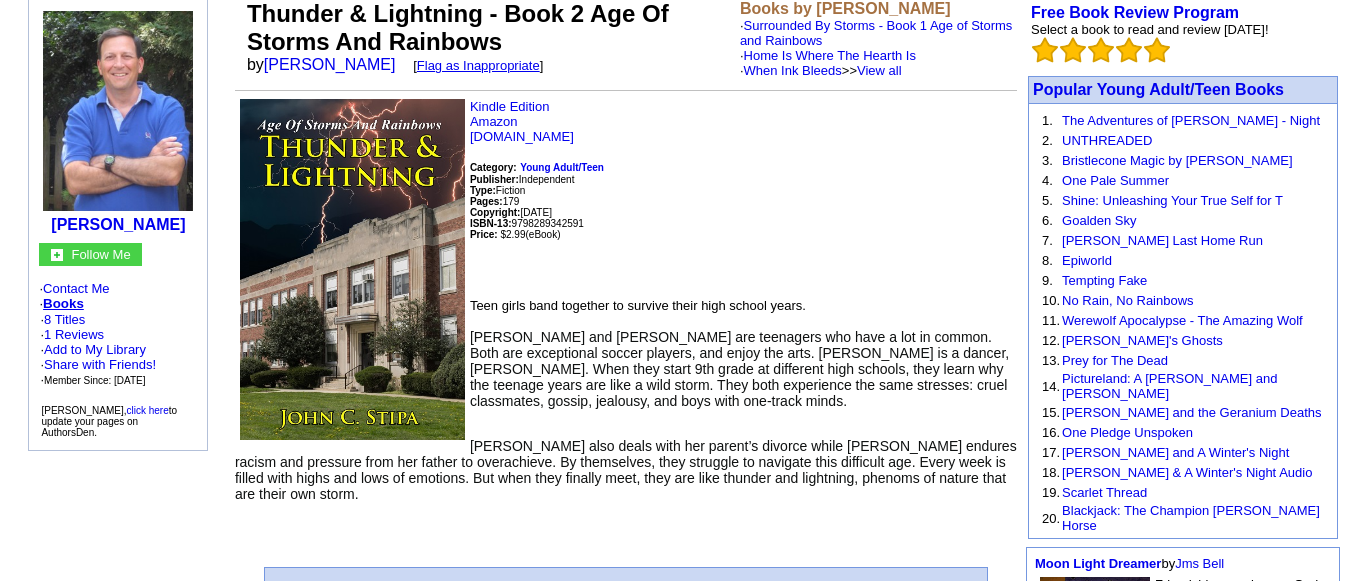 scroll, scrollTop: 217, scrollLeft: 0, axis: vertical 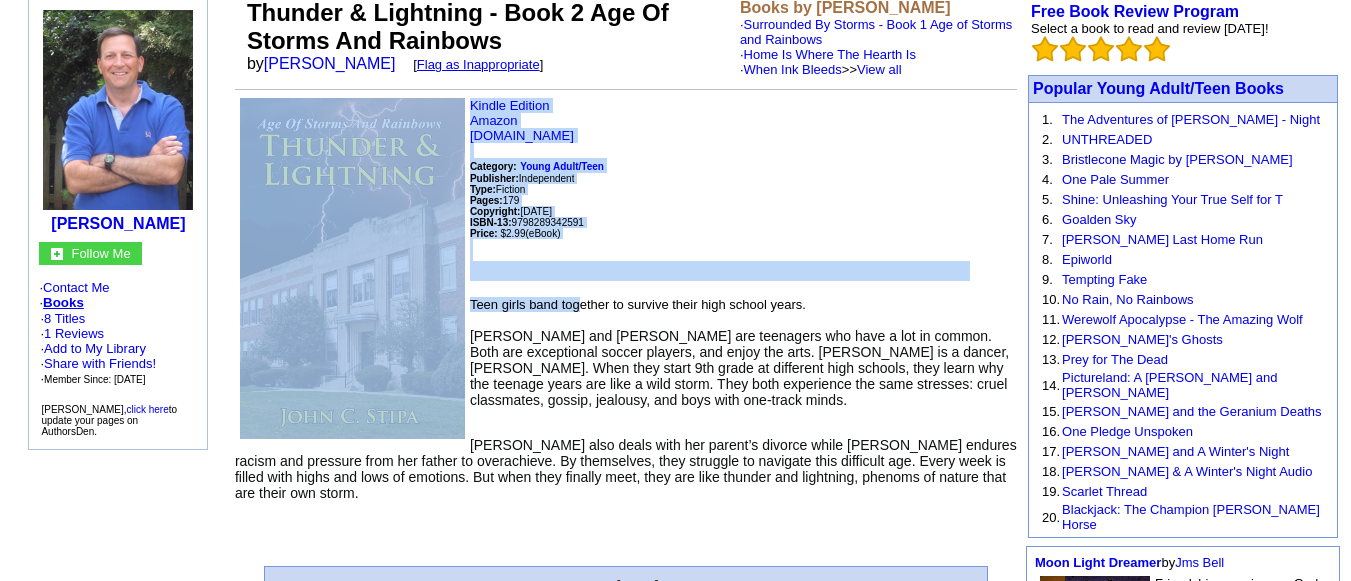 drag, startPoint x: 468, startPoint y: 282, endPoint x: 581, endPoint y: 295, distance: 113.74533 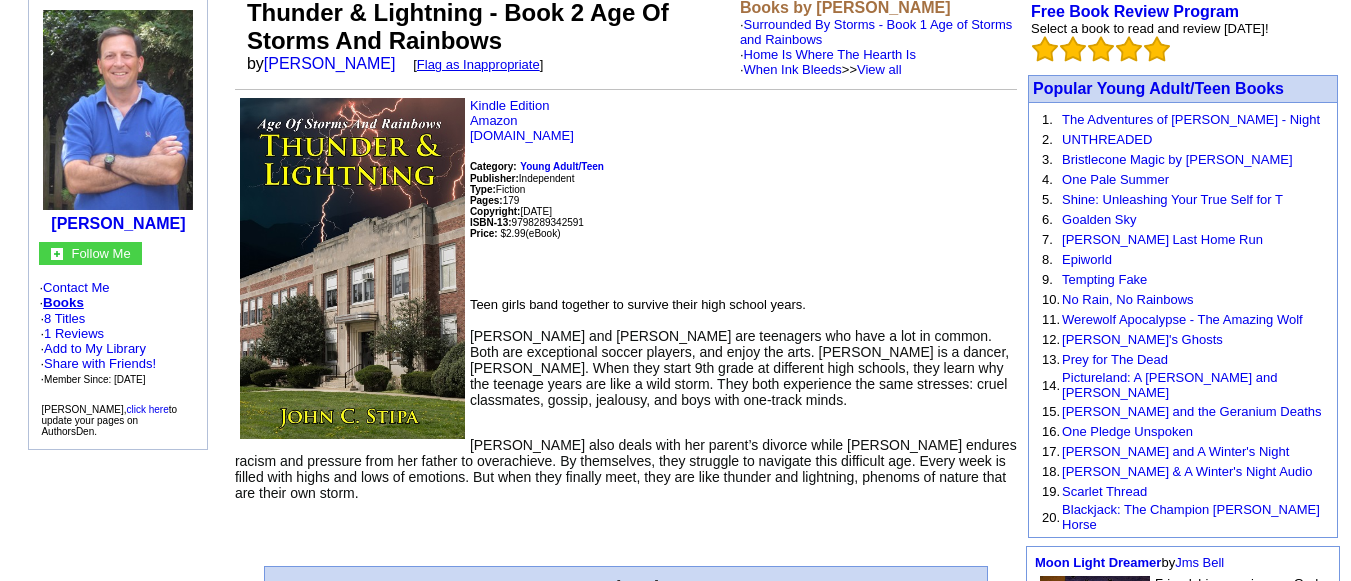 click on "Teen girls band together to survive their high school years." at bounding box center [638, 304] 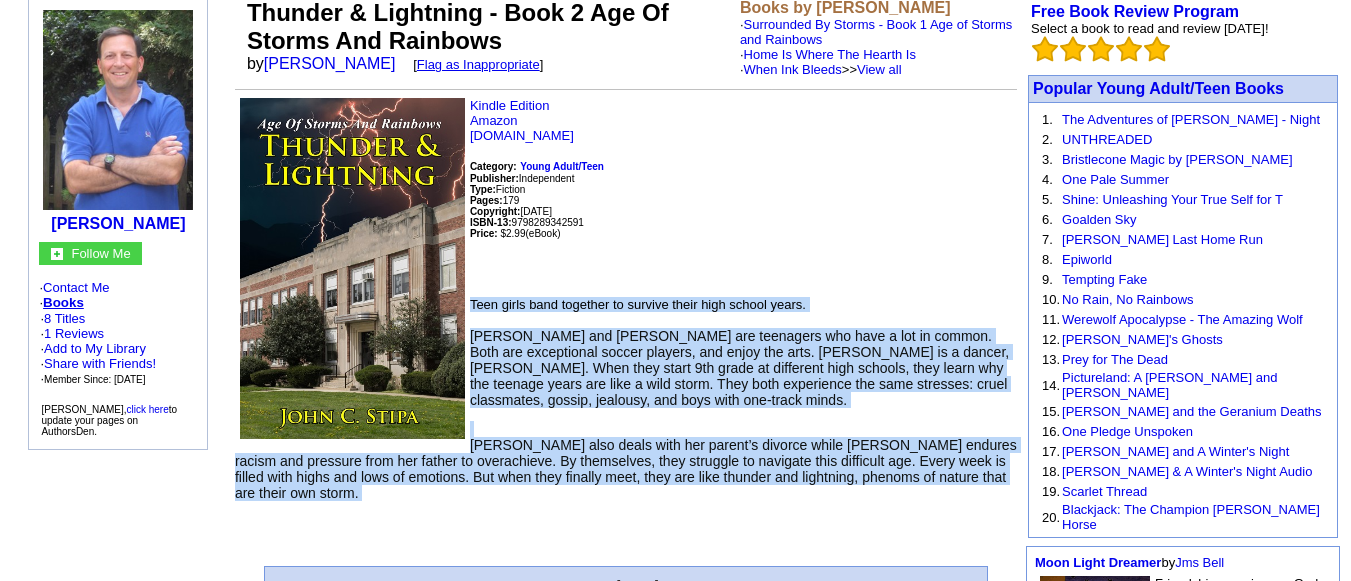 drag, startPoint x: 470, startPoint y: 287, endPoint x: 698, endPoint y: 488, distance: 303.949 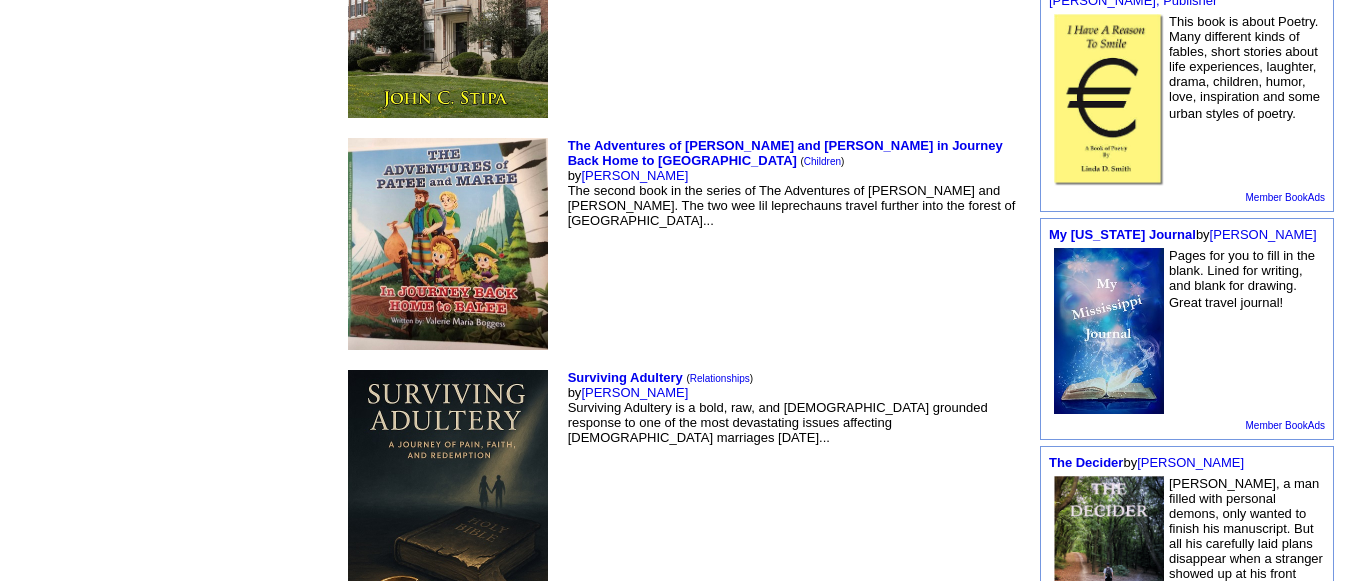 scroll, scrollTop: 1532, scrollLeft: 0, axis: vertical 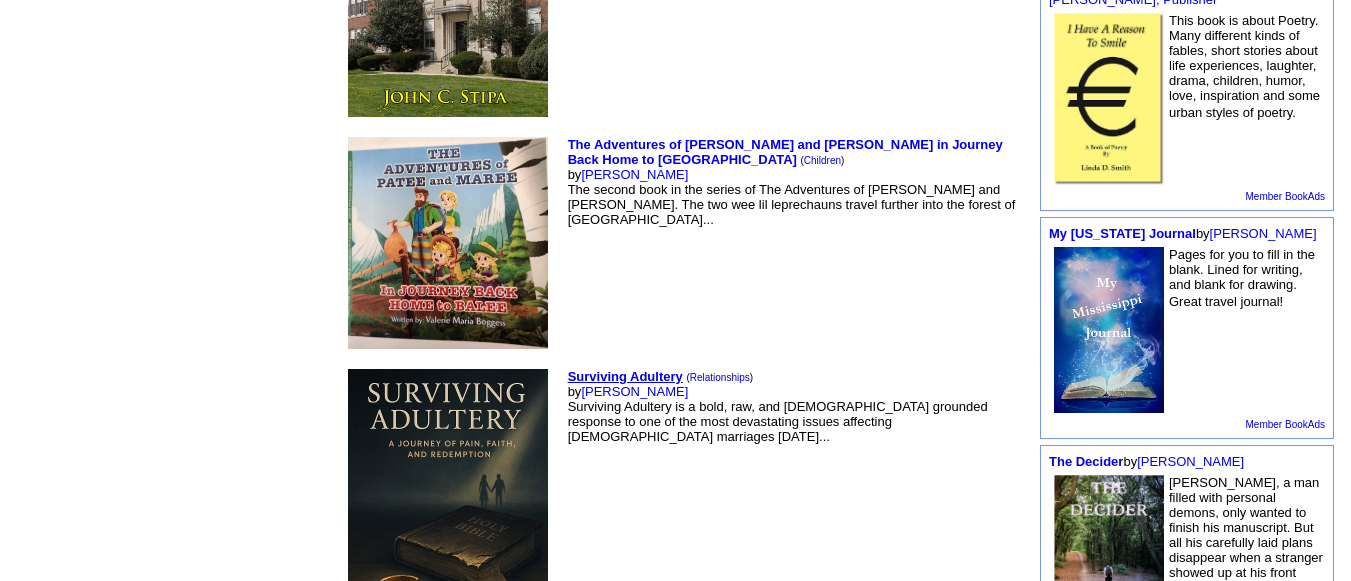 click on "Surviving Adultery" at bounding box center (625, 376) 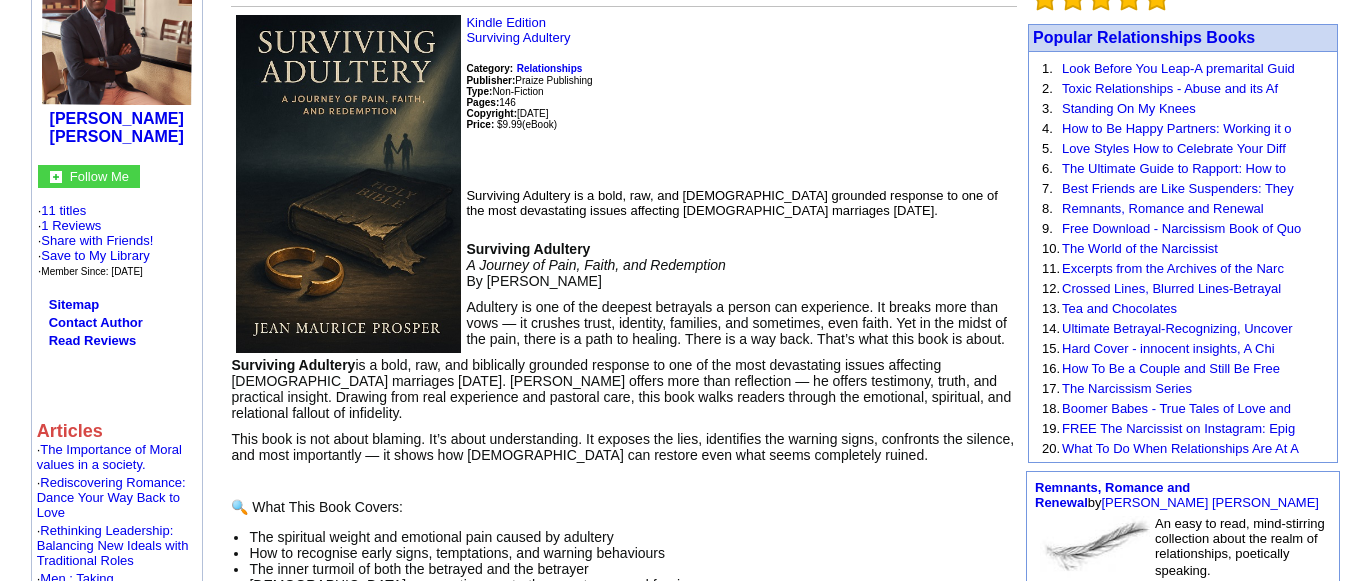 scroll, scrollTop: 219, scrollLeft: 0, axis: vertical 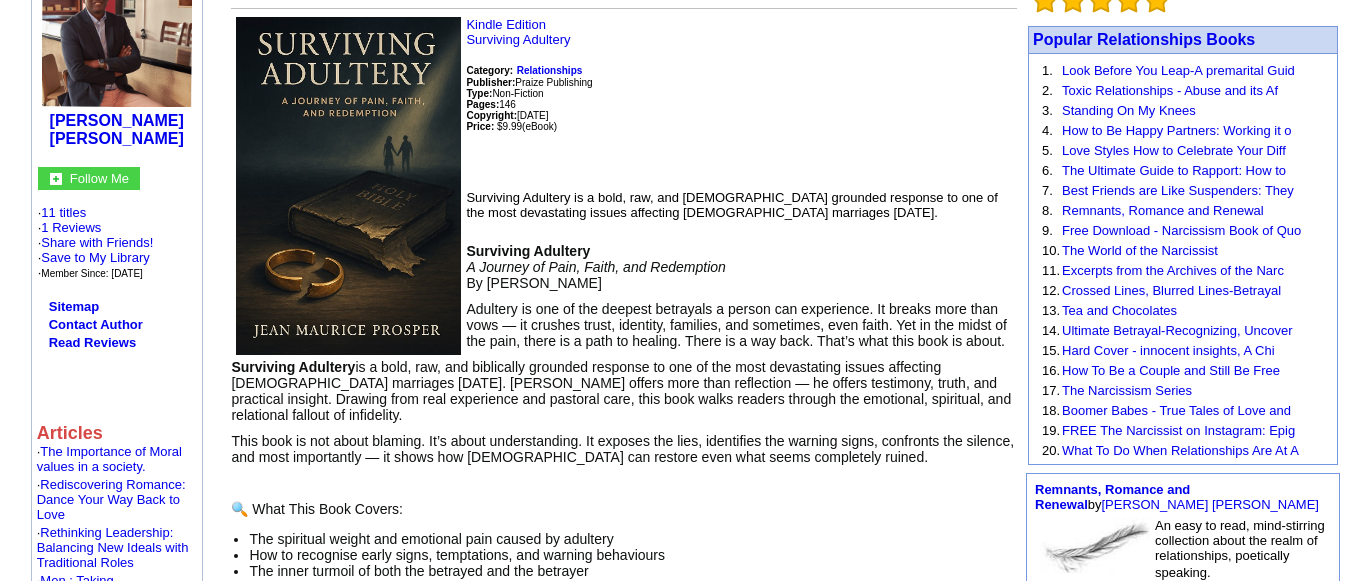 click on "Adultery is one of the deepest betrayals a person can experience. It breaks more than vows — it crushes trust, identity, families, and sometimes, even faith. Yet in the midst of the pain, there is a path to healing. There is a way back. That’s what this book is about." at bounding box center [736, 325] 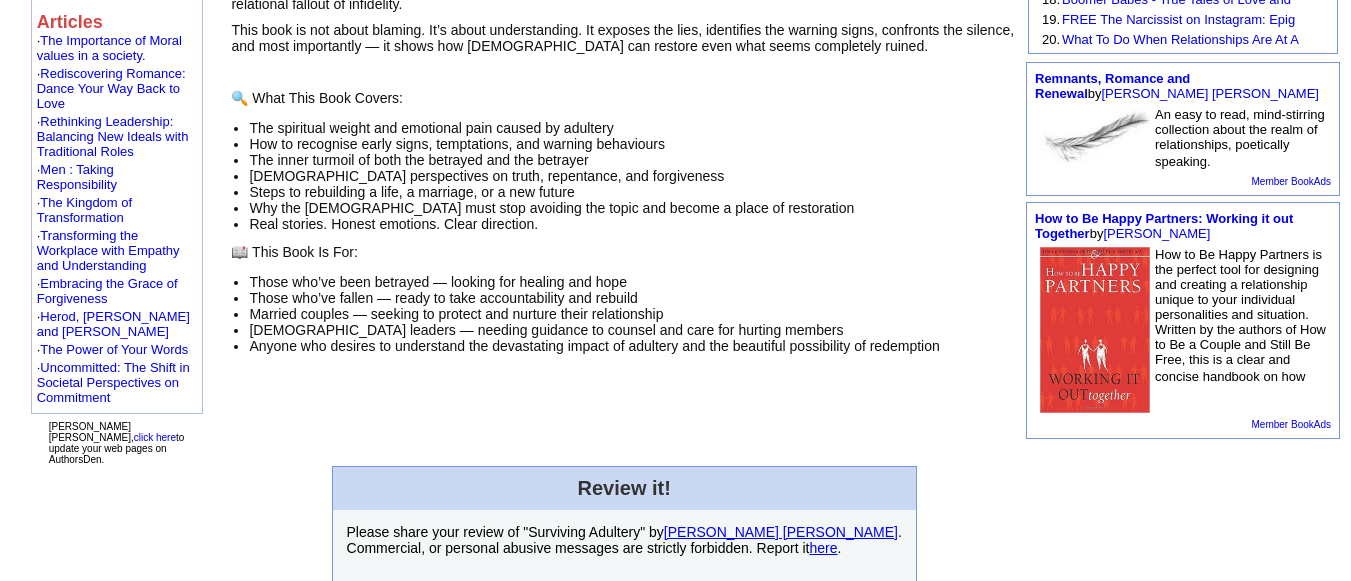 scroll, scrollTop: 546, scrollLeft: 0, axis: vertical 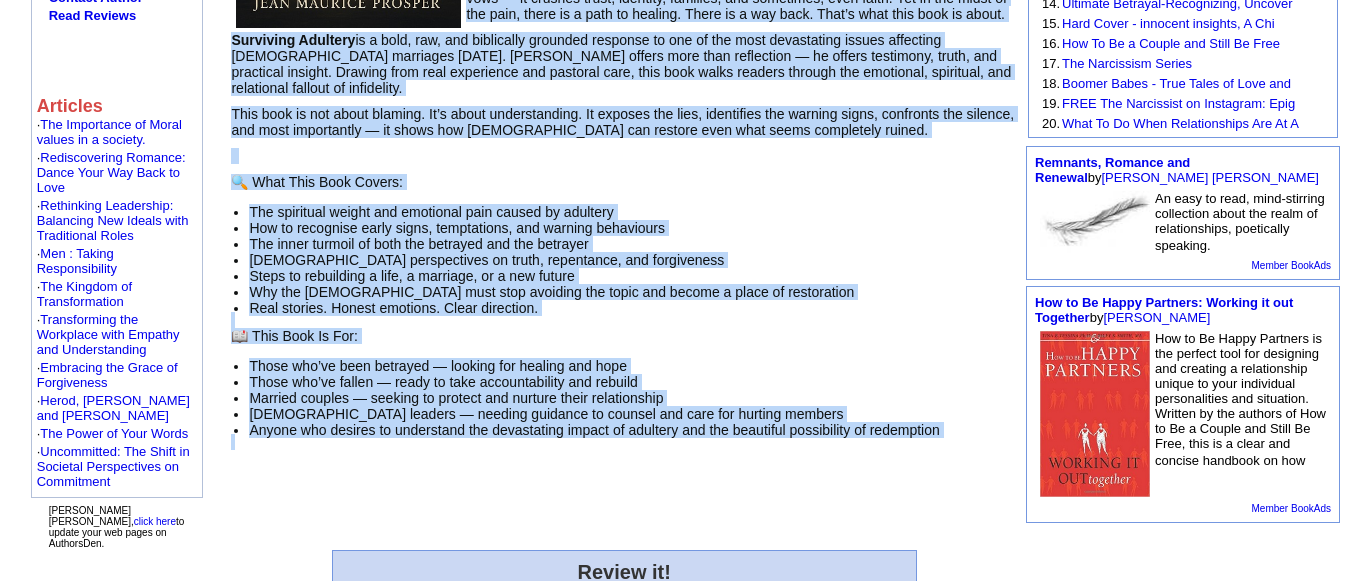 drag, startPoint x: 467, startPoint y: 311, endPoint x: 897, endPoint y: 451, distance: 452.21677 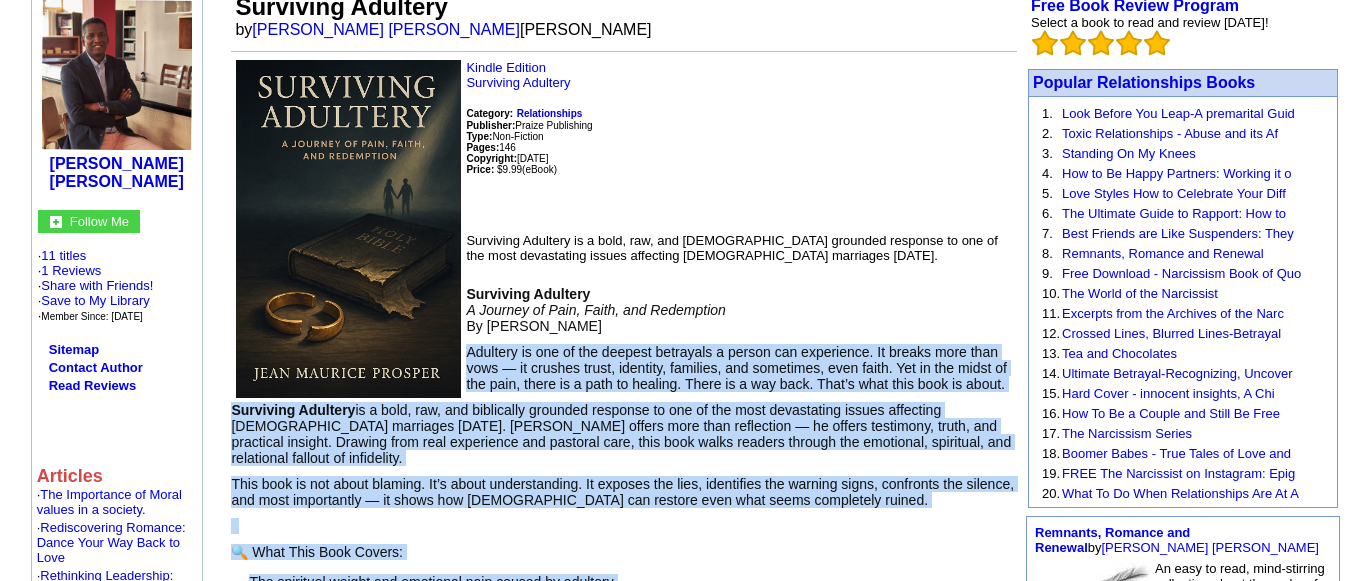scroll, scrollTop: 175, scrollLeft: 0, axis: vertical 